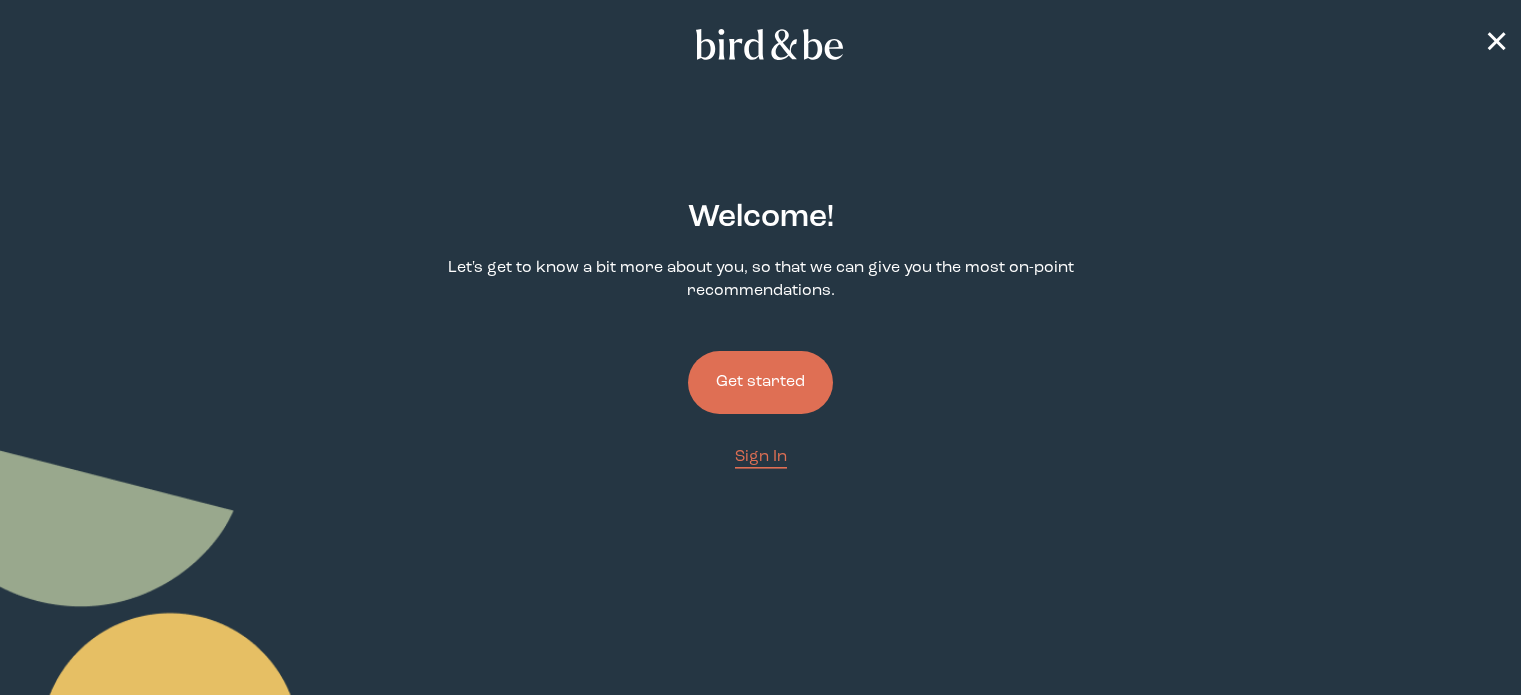 scroll, scrollTop: 0, scrollLeft: 0, axis: both 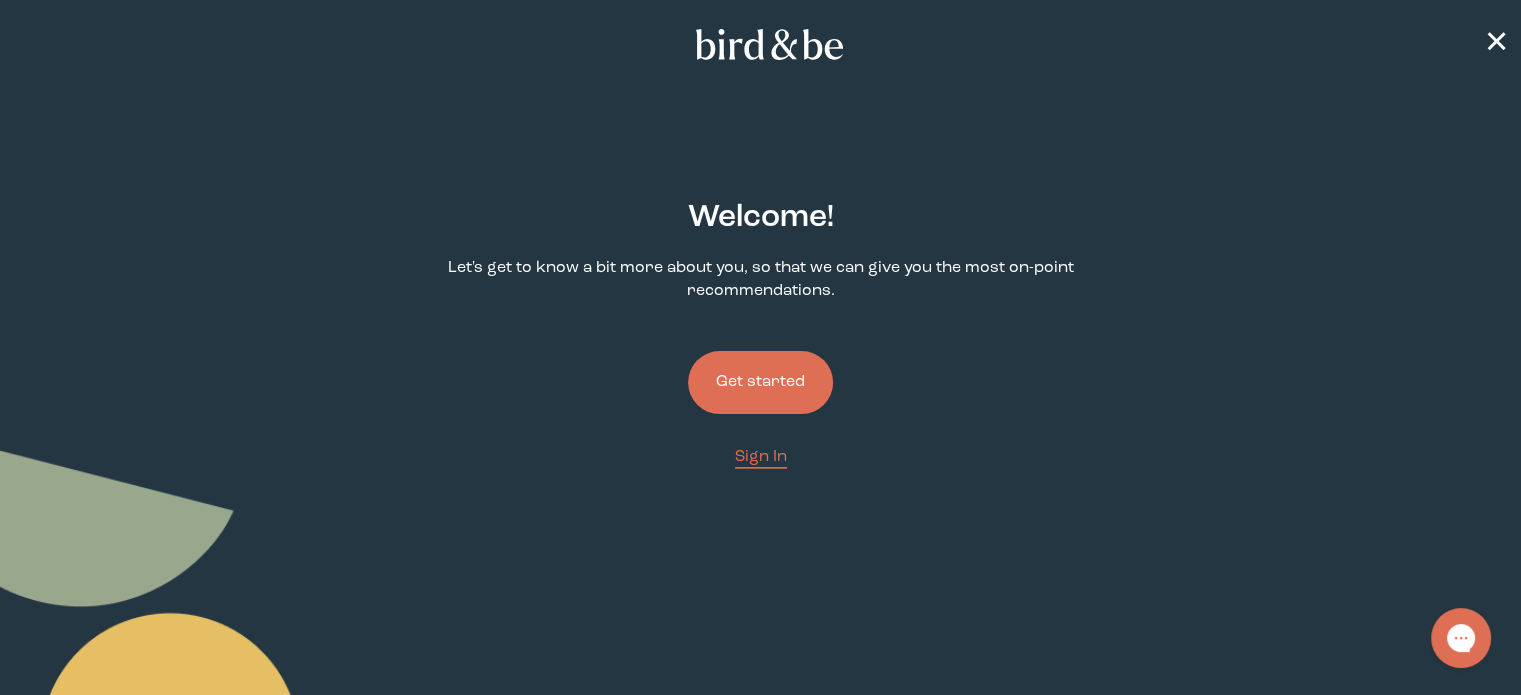 click on "Get started" at bounding box center (760, 382) 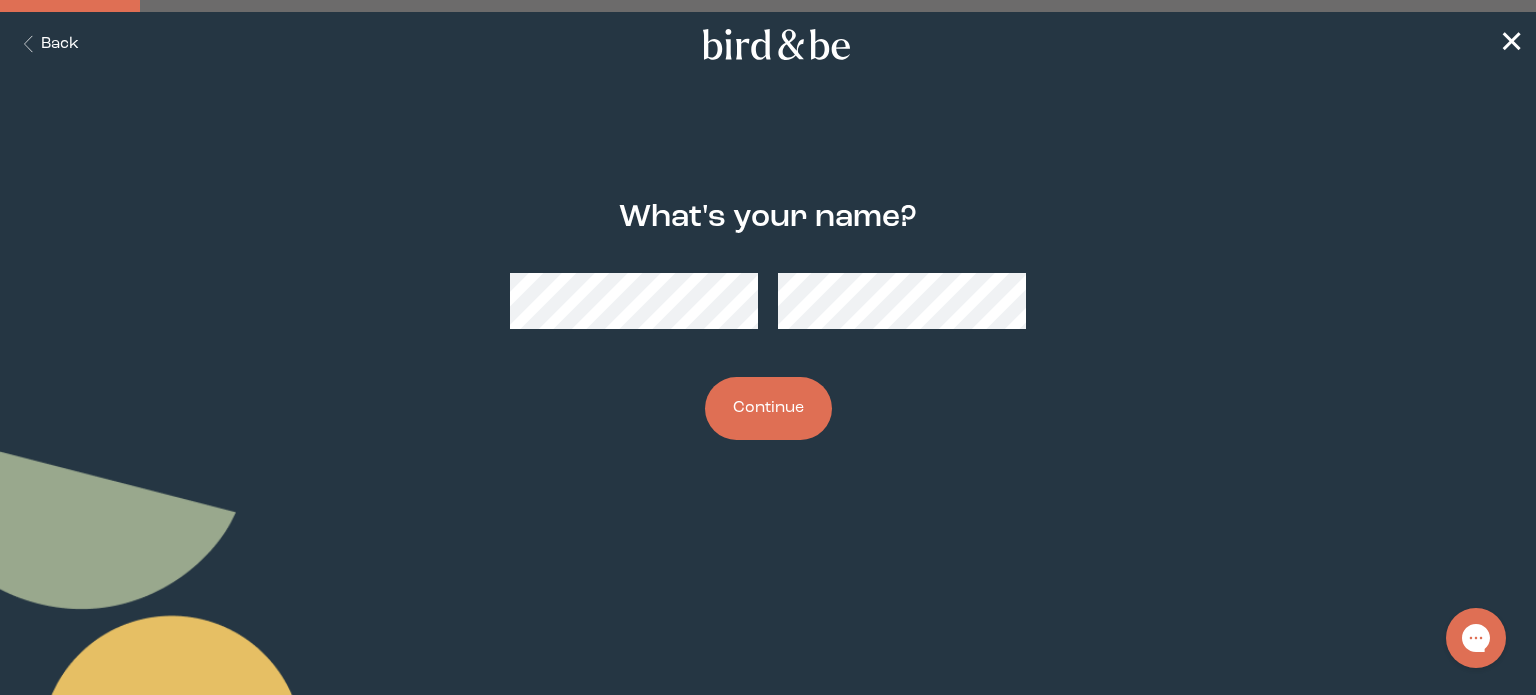 click on "Continue" at bounding box center (768, 408) 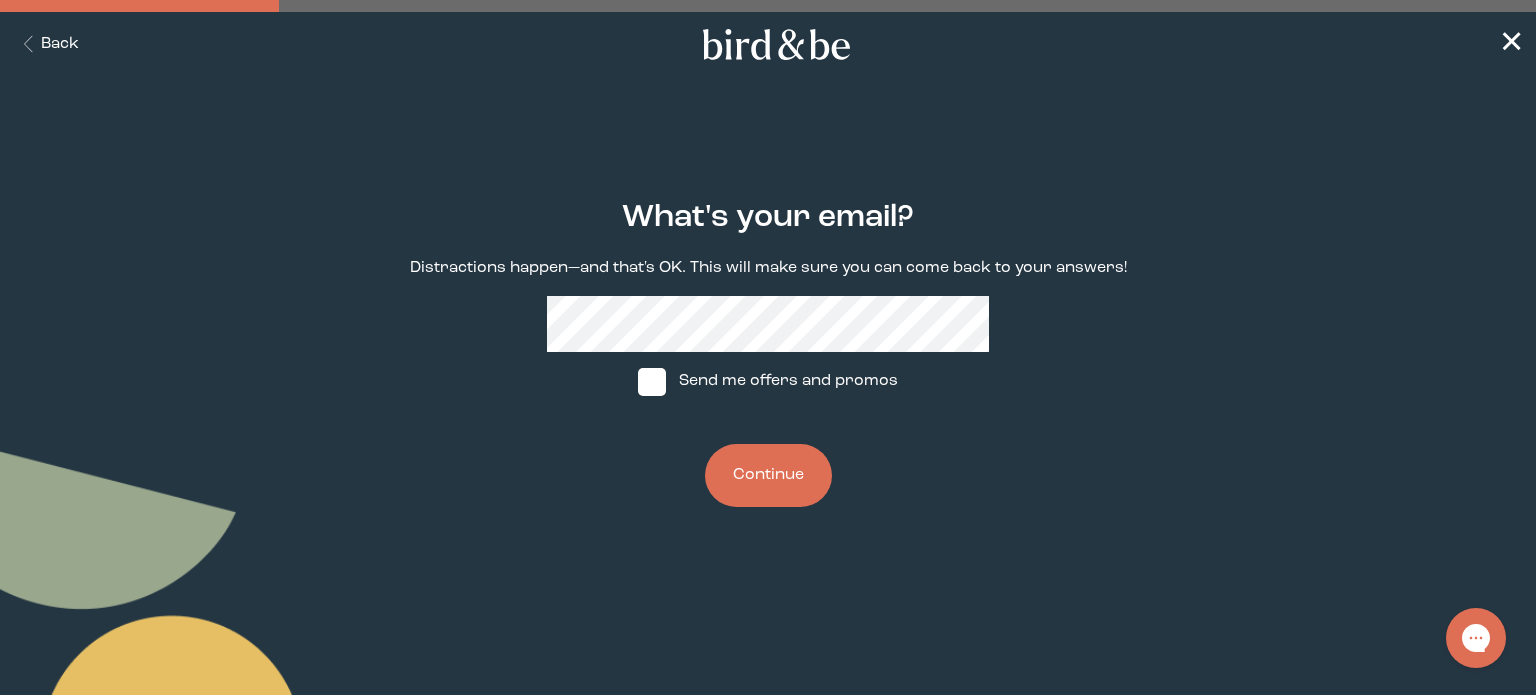 click on "Continue" at bounding box center (768, 475) 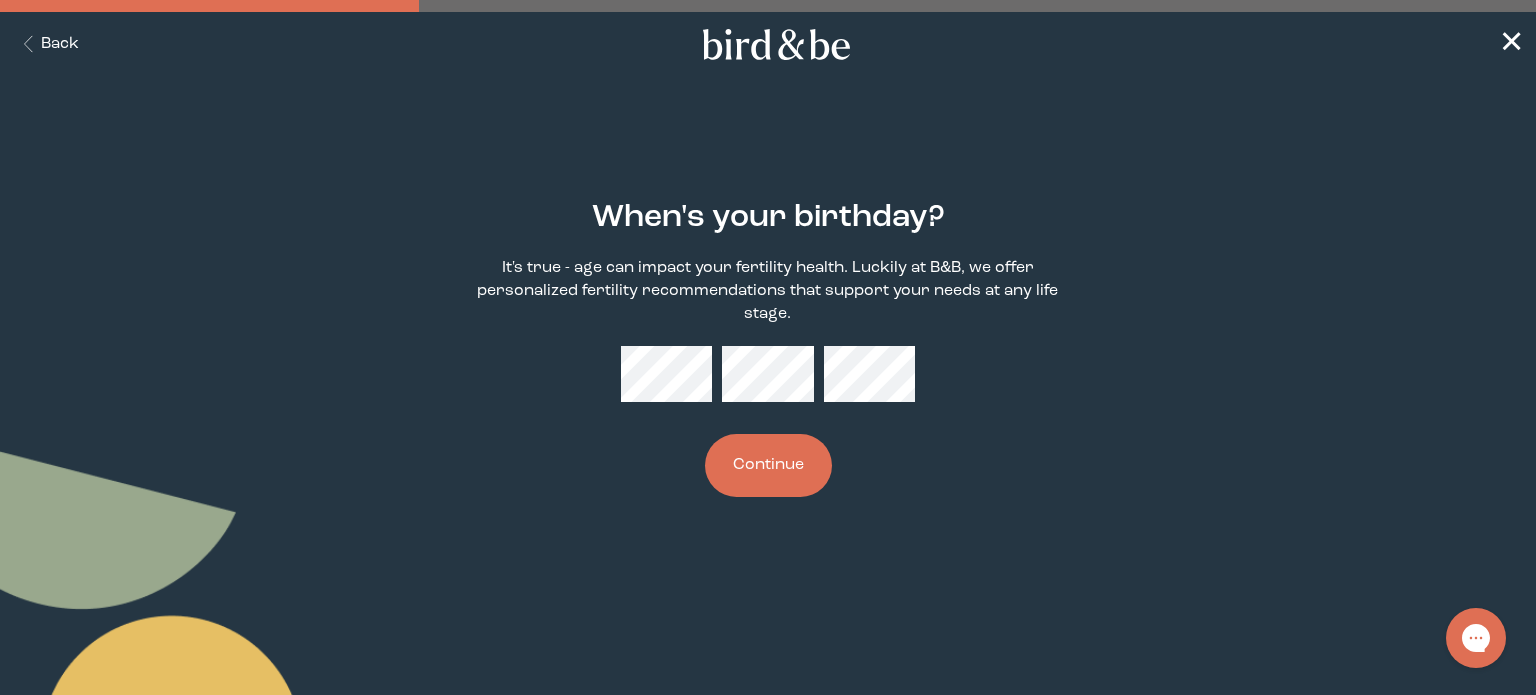 click on "Continue" at bounding box center [768, 465] 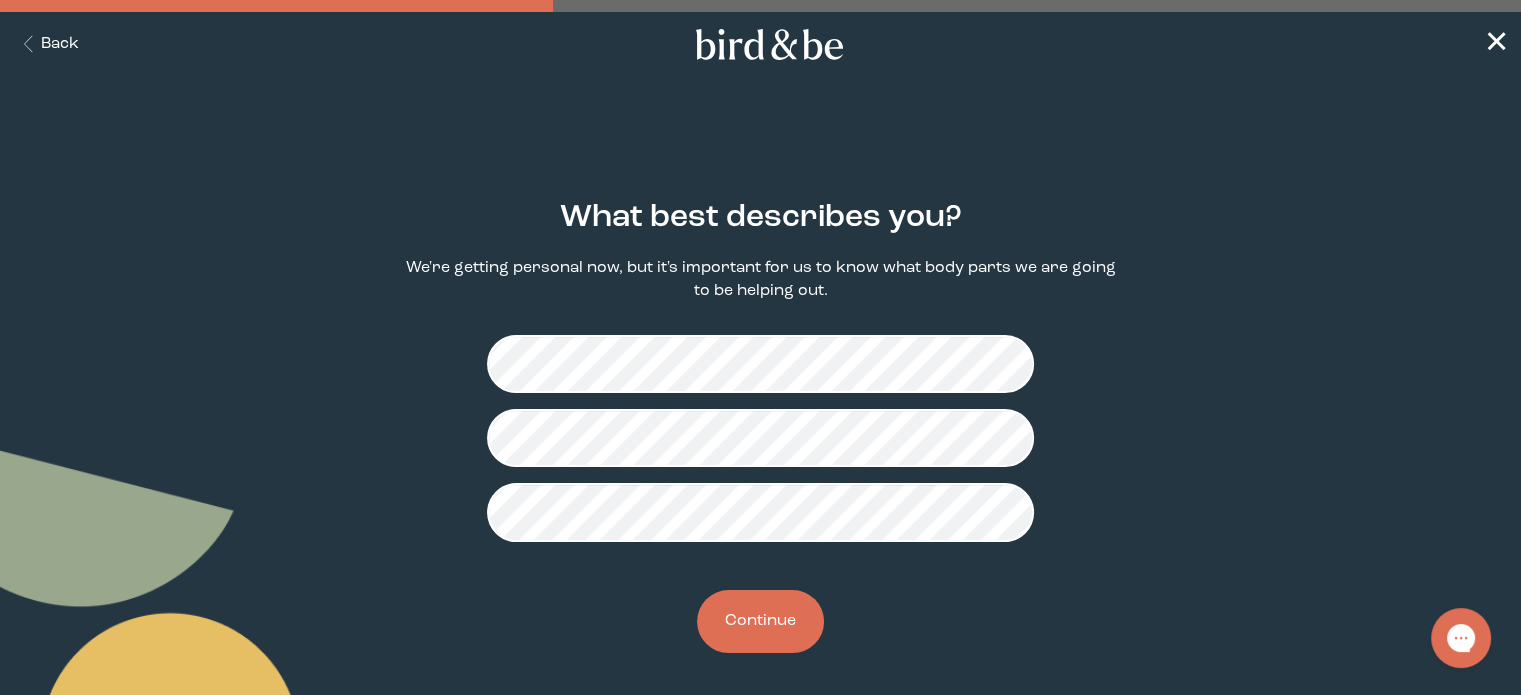 click on "Continue" at bounding box center [760, 621] 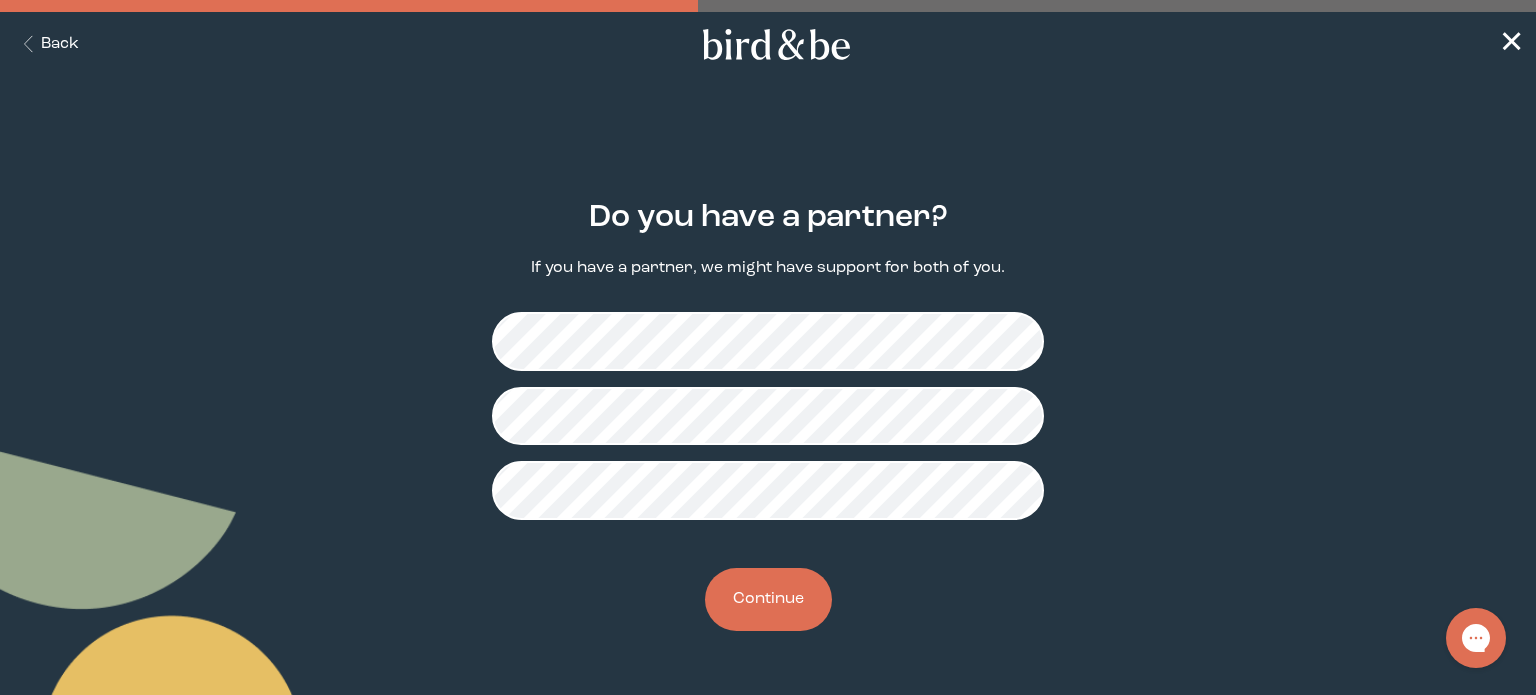 click on "Continue" at bounding box center (768, 599) 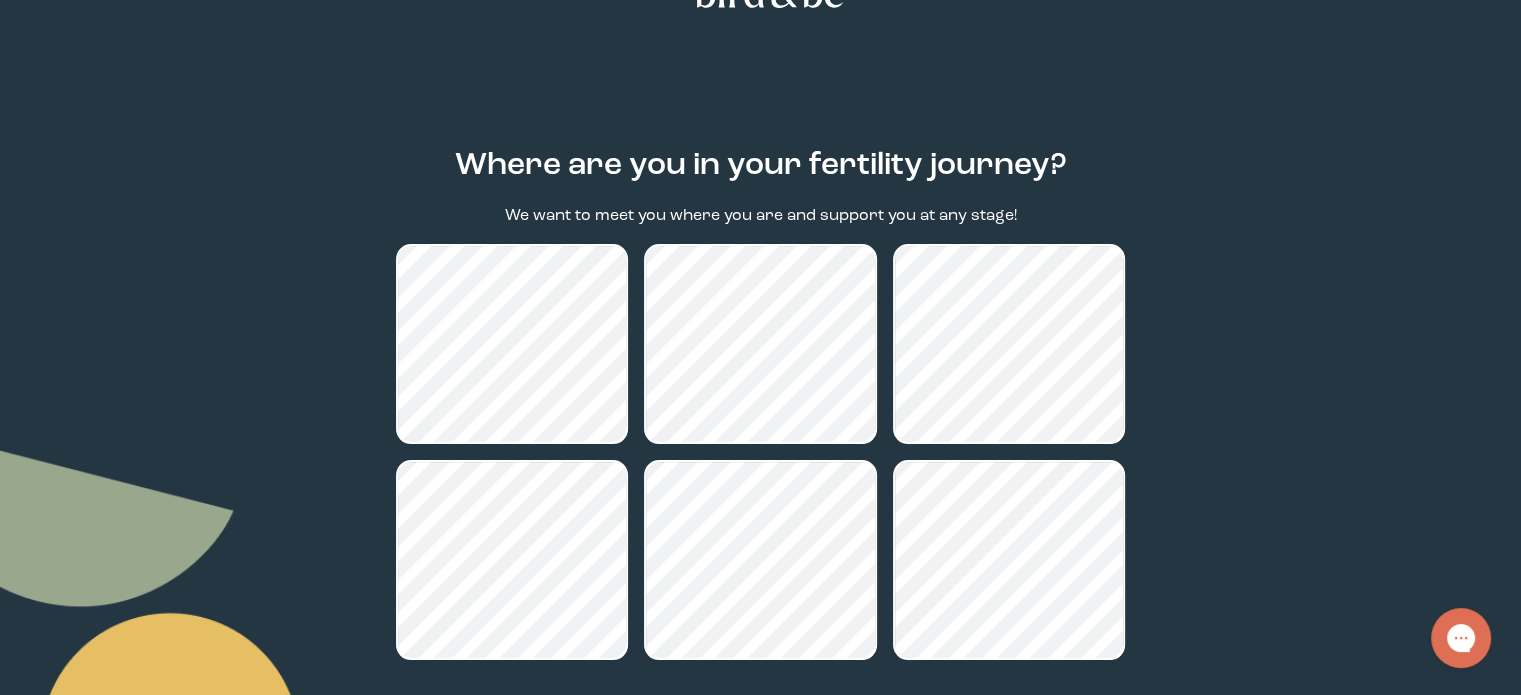scroll, scrollTop: 100, scrollLeft: 0, axis: vertical 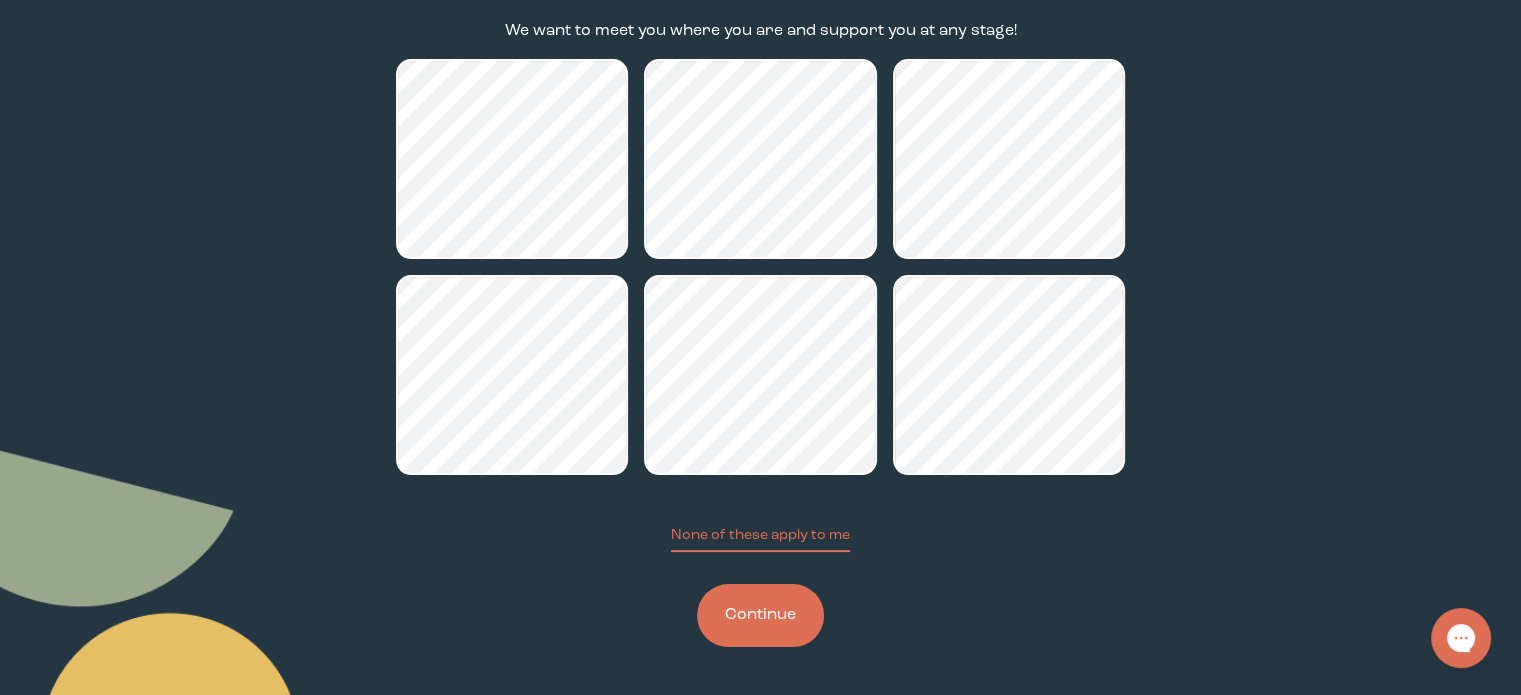 click on "Continue" at bounding box center [760, 615] 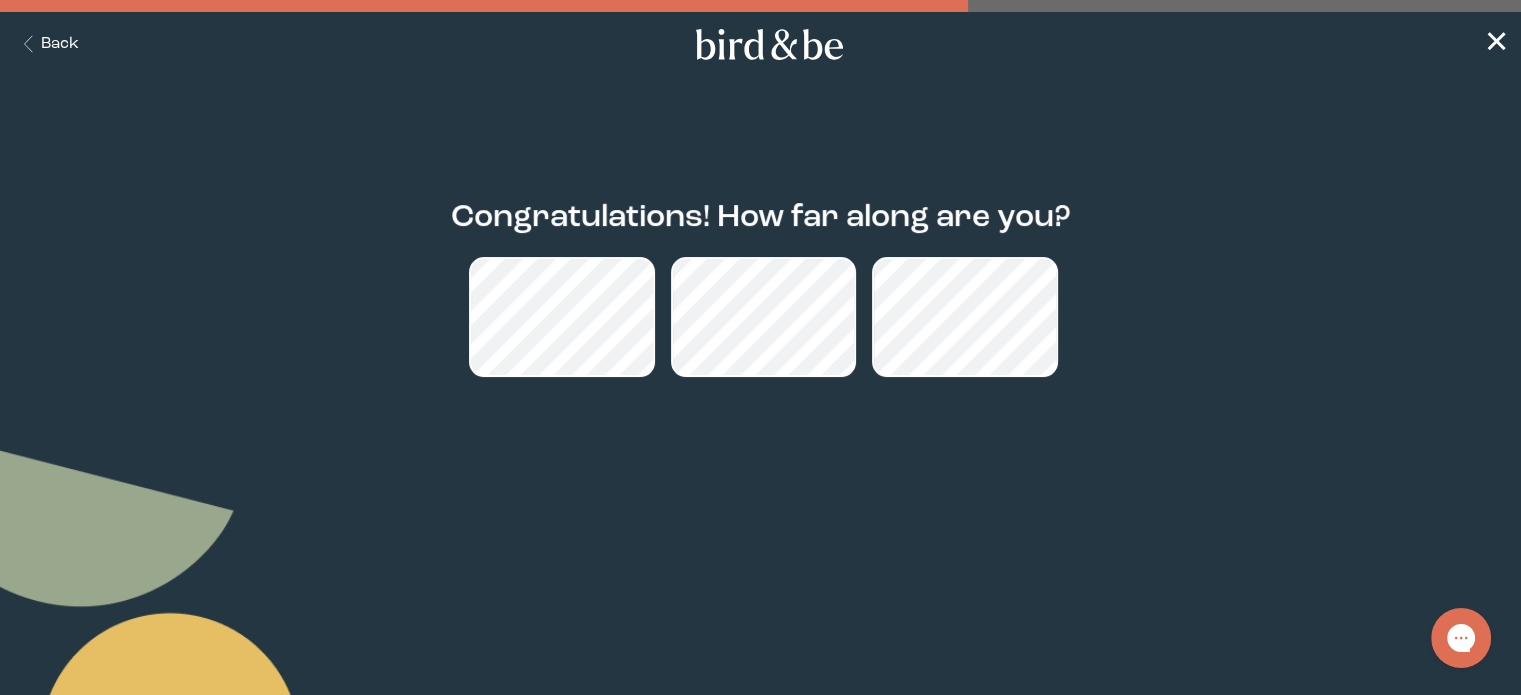 scroll, scrollTop: 0, scrollLeft: 0, axis: both 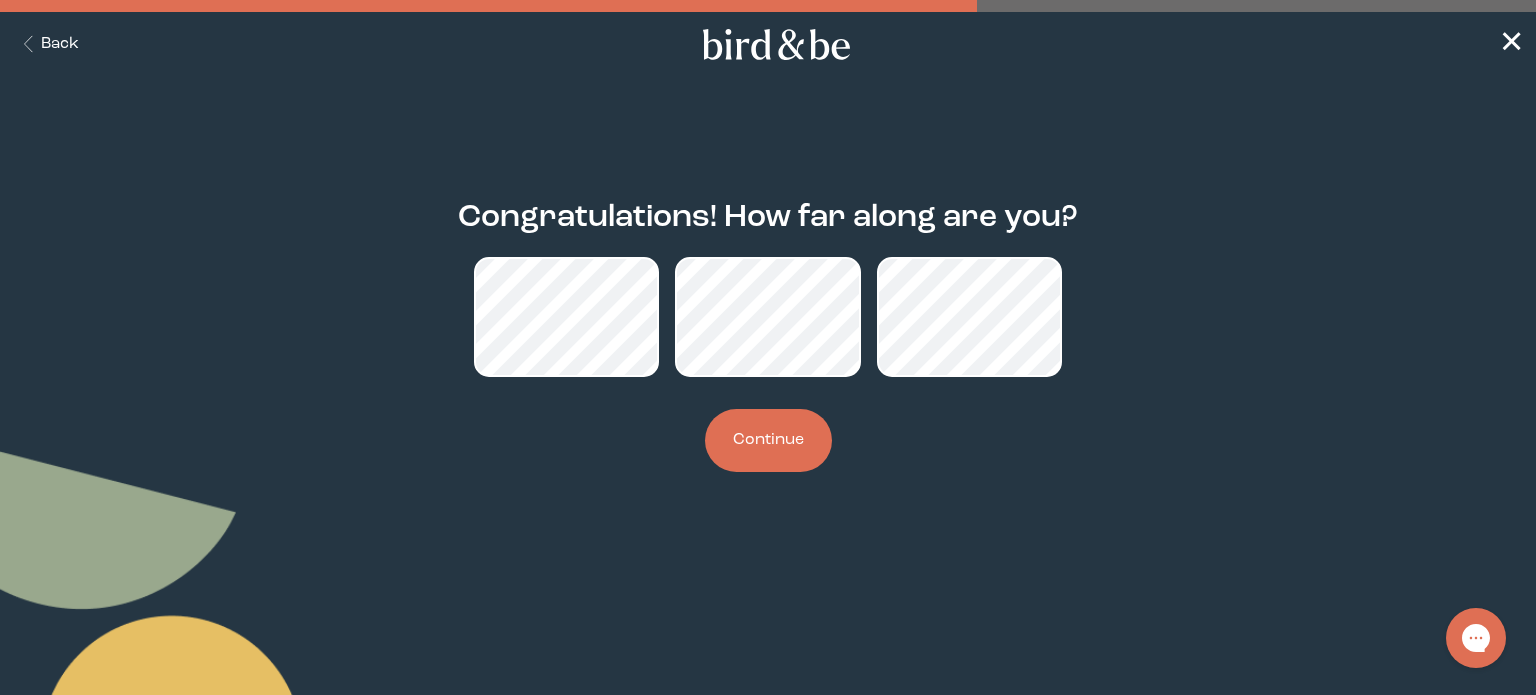 click on "Continue" at bounding box center [768, 440] 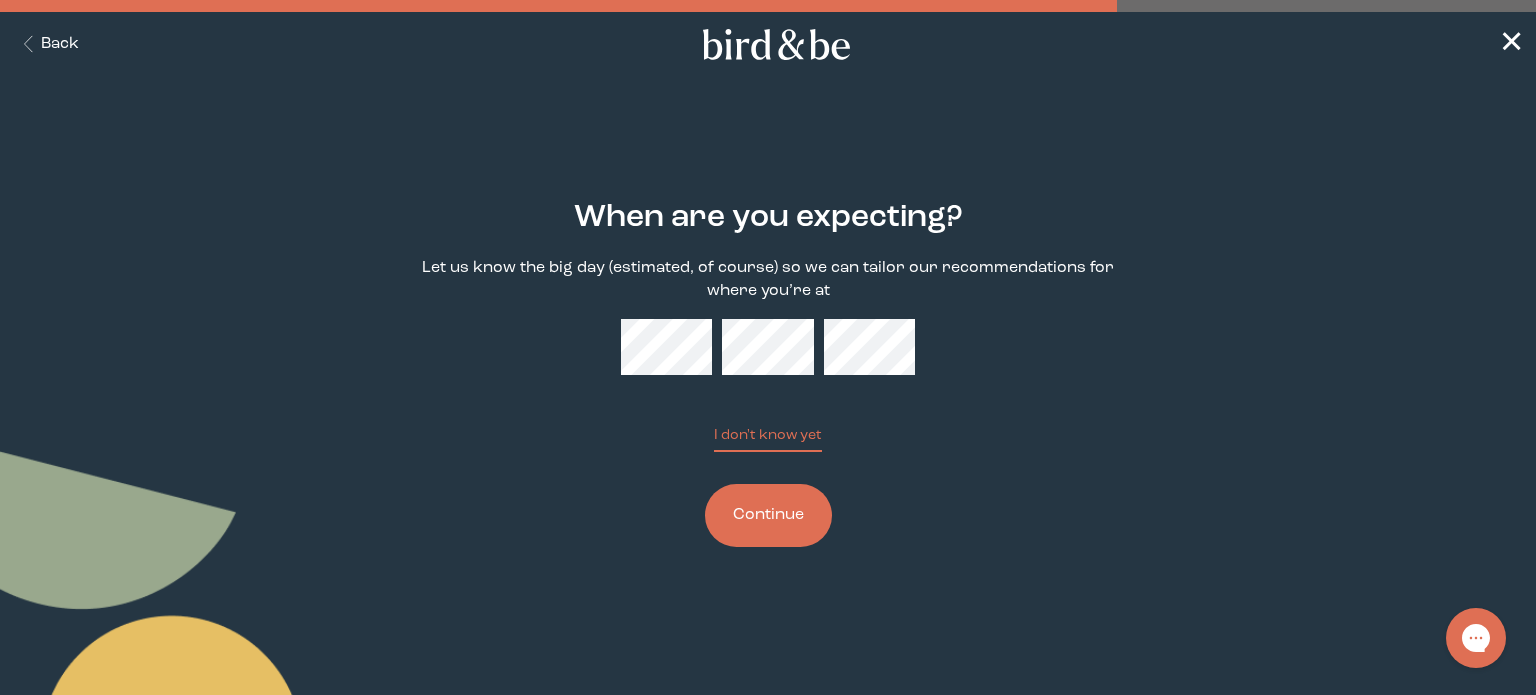 click on "Continue" at bounding box center (768, 515) 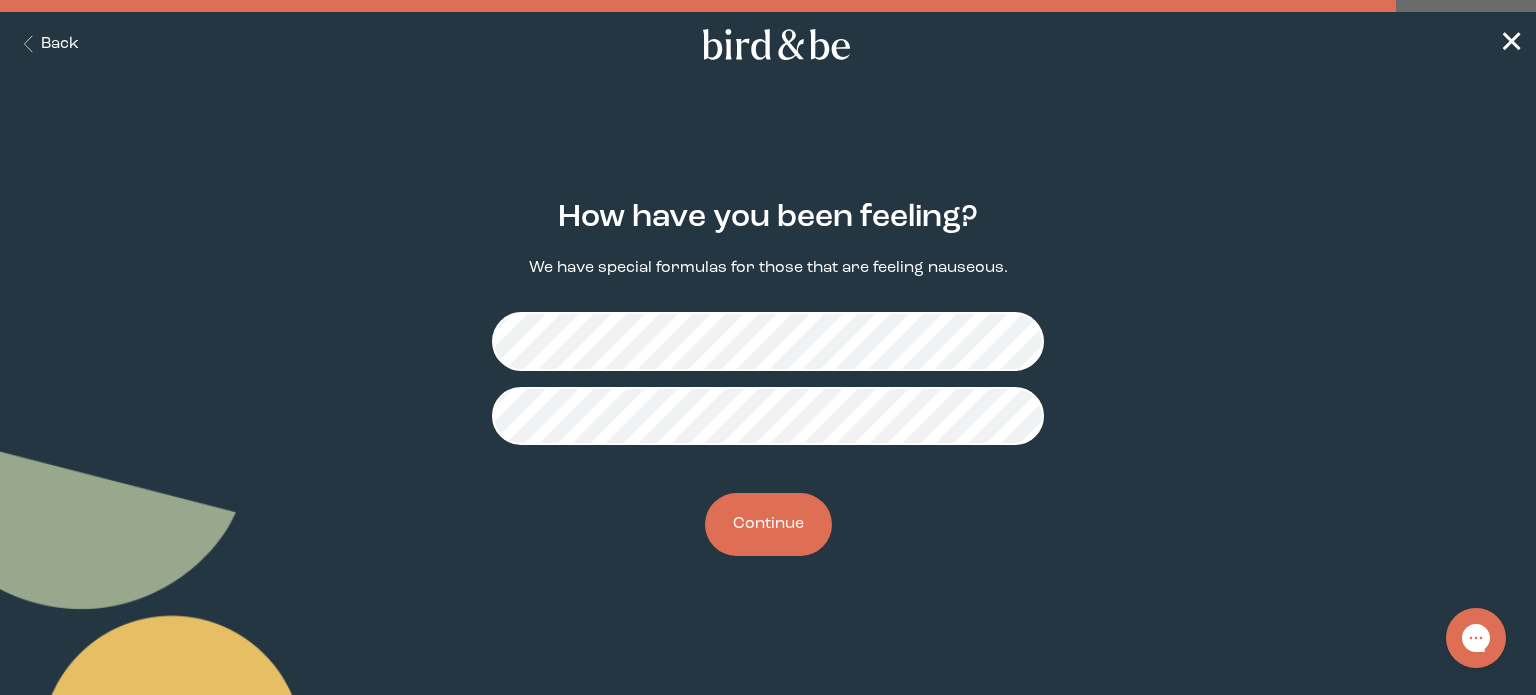 click on "Continue" at bounding box center (768, 524) 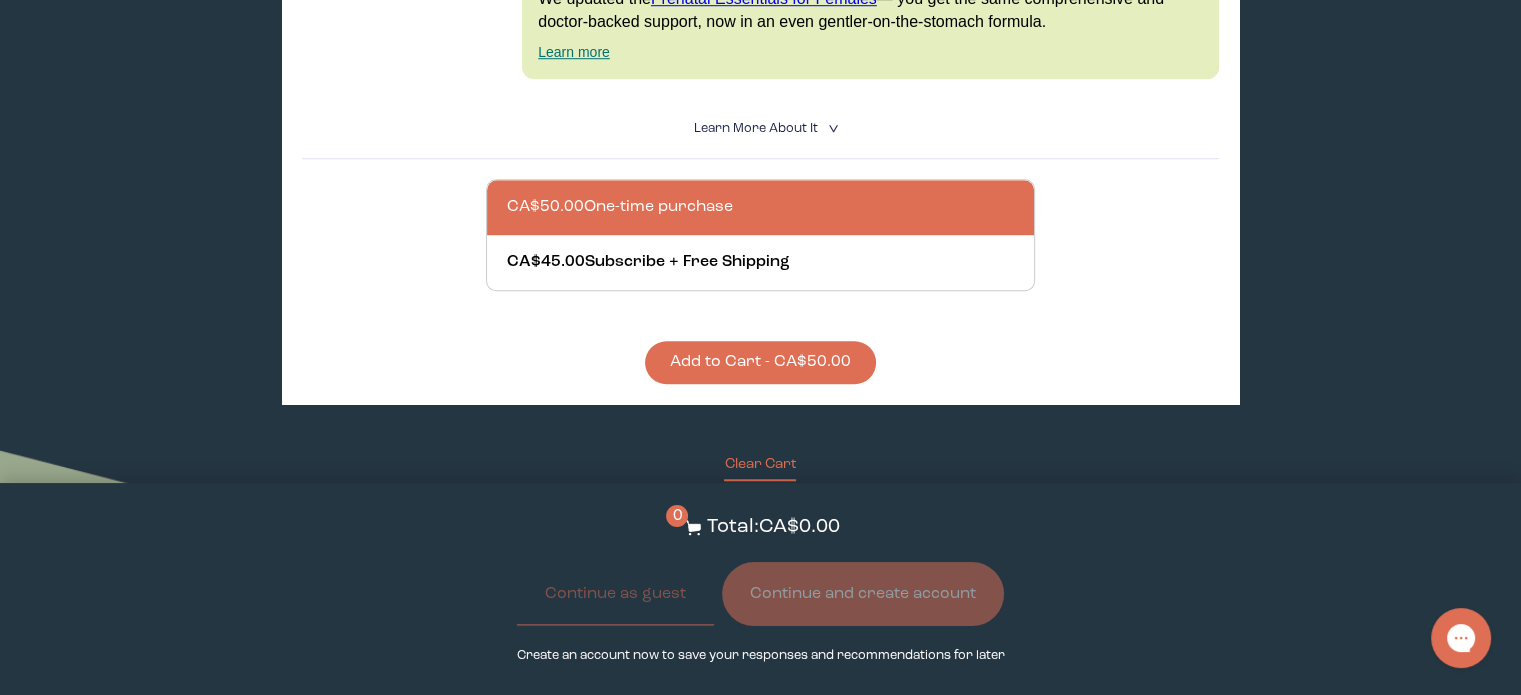 scroll, scrollTop: 1600, scrollLeft: 0, axis: vertical 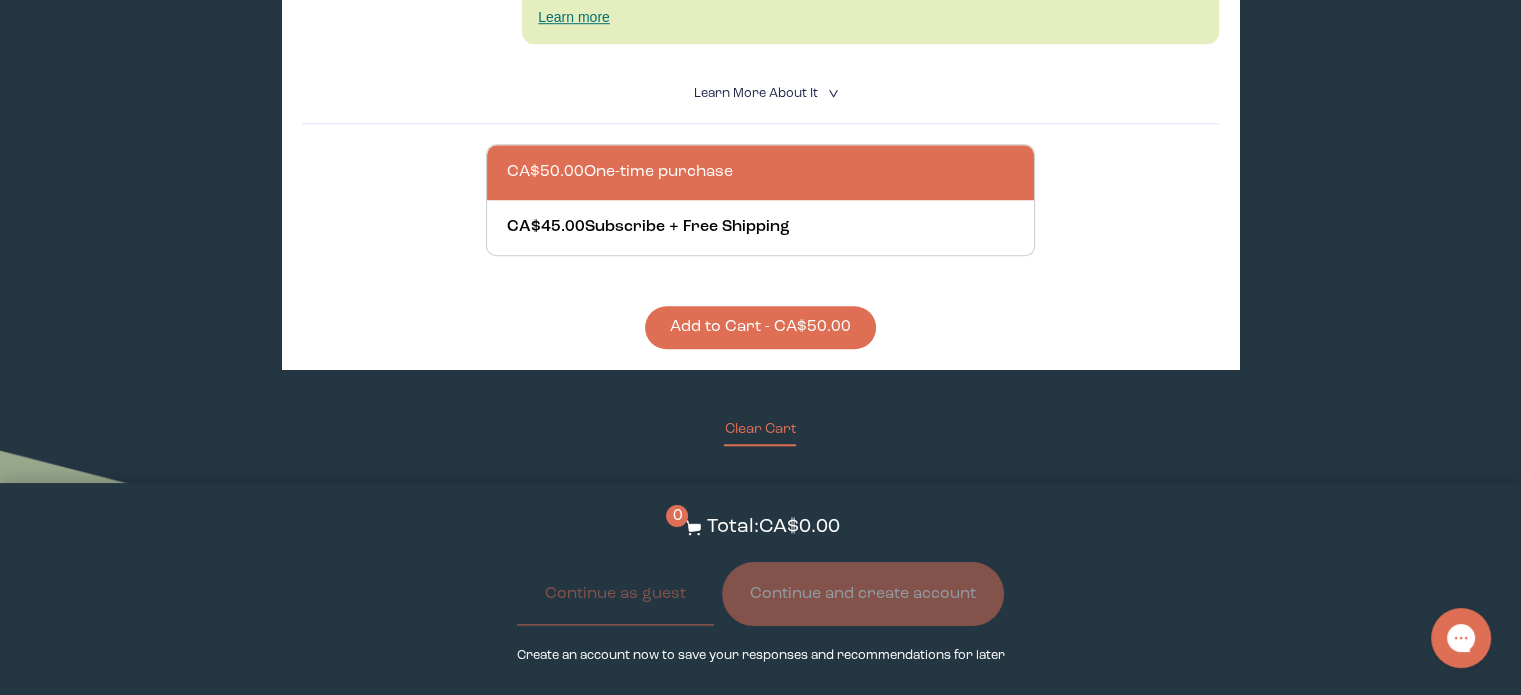click on "Add to Cart - CA$50.00" at bounding box center (760, 327) 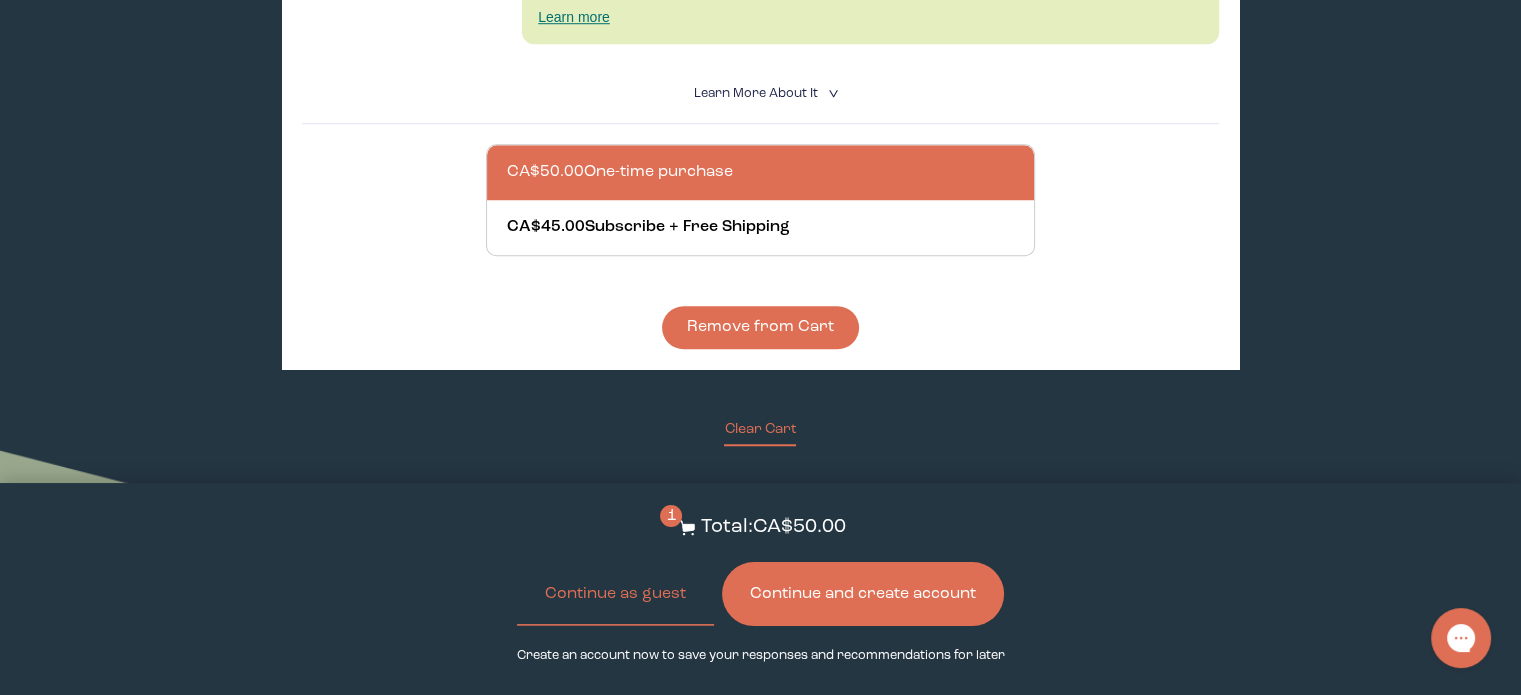 click 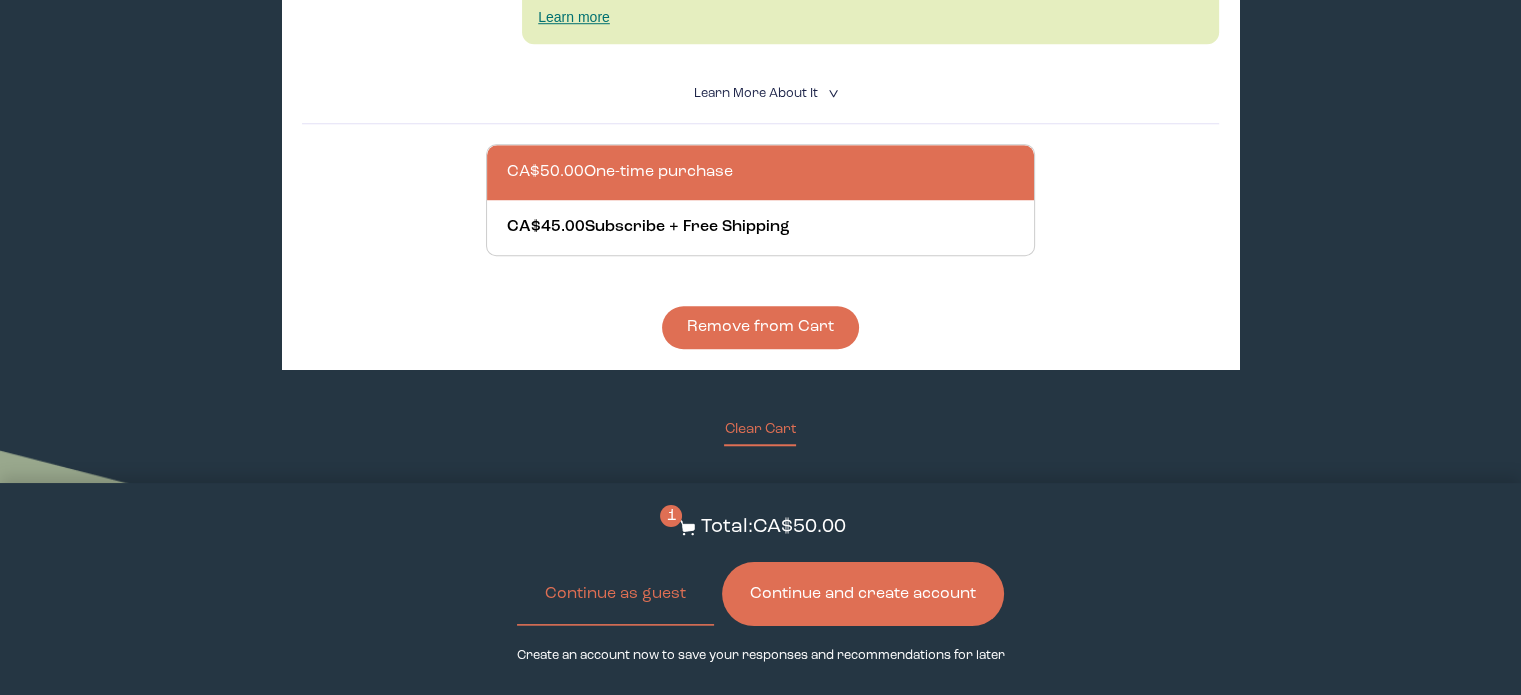scroll, scrollTop: 0, scrollLeft: 0, axis: both 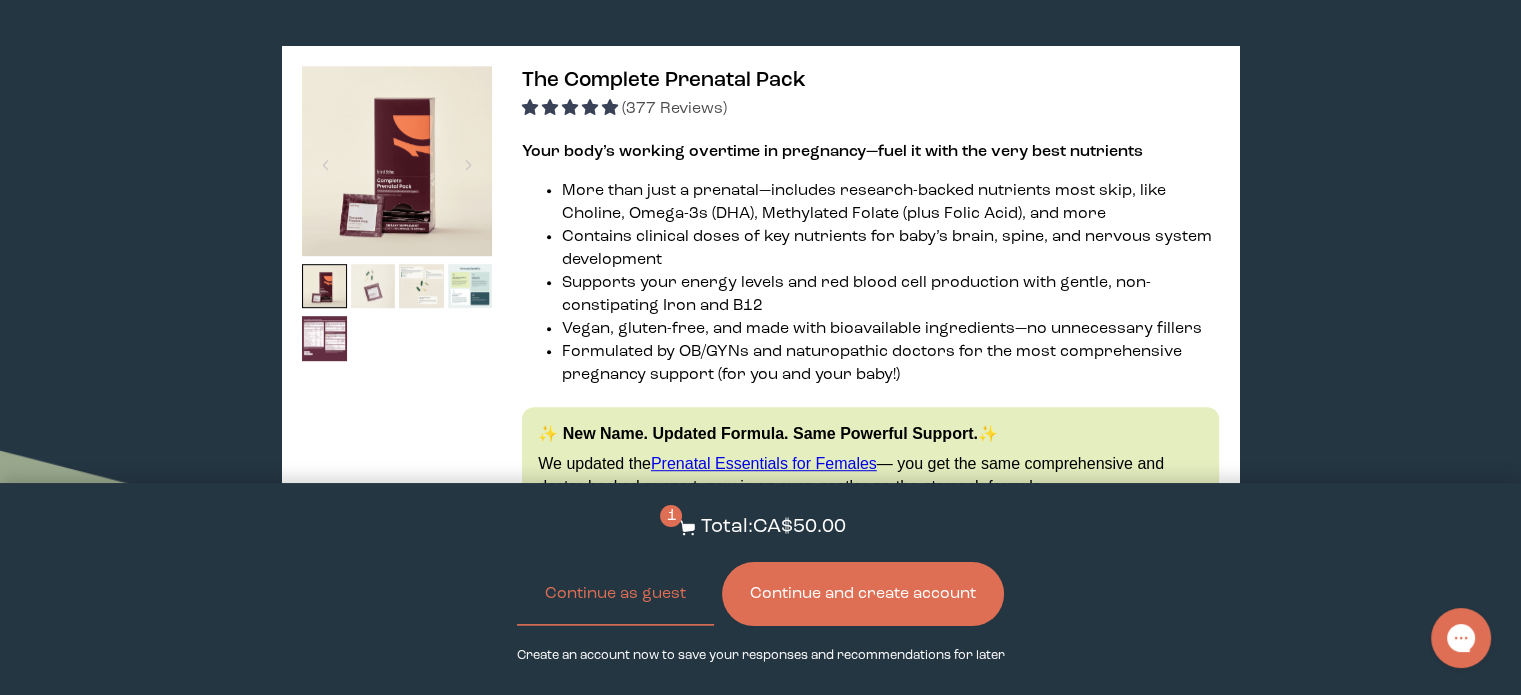 click at bounding box center [373, 286] 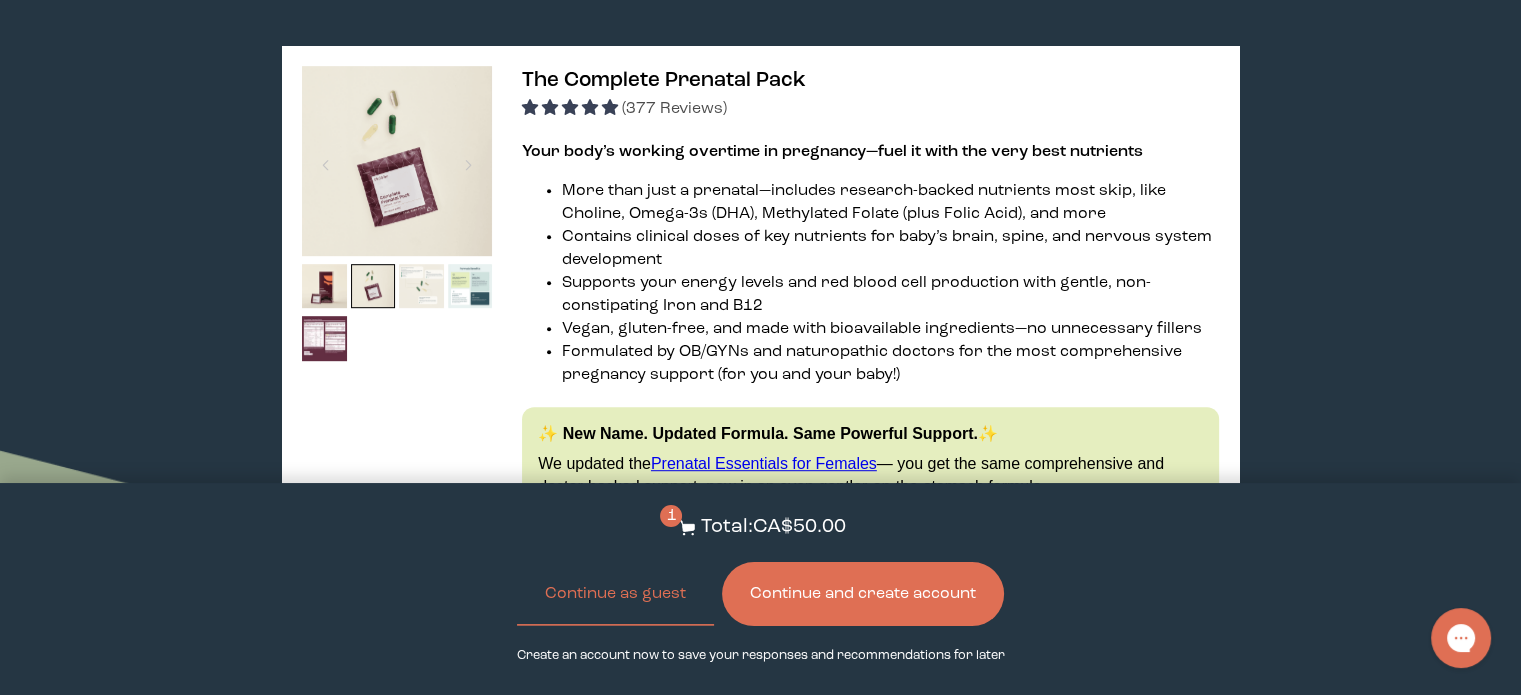 click at bounding box center (421, 286) 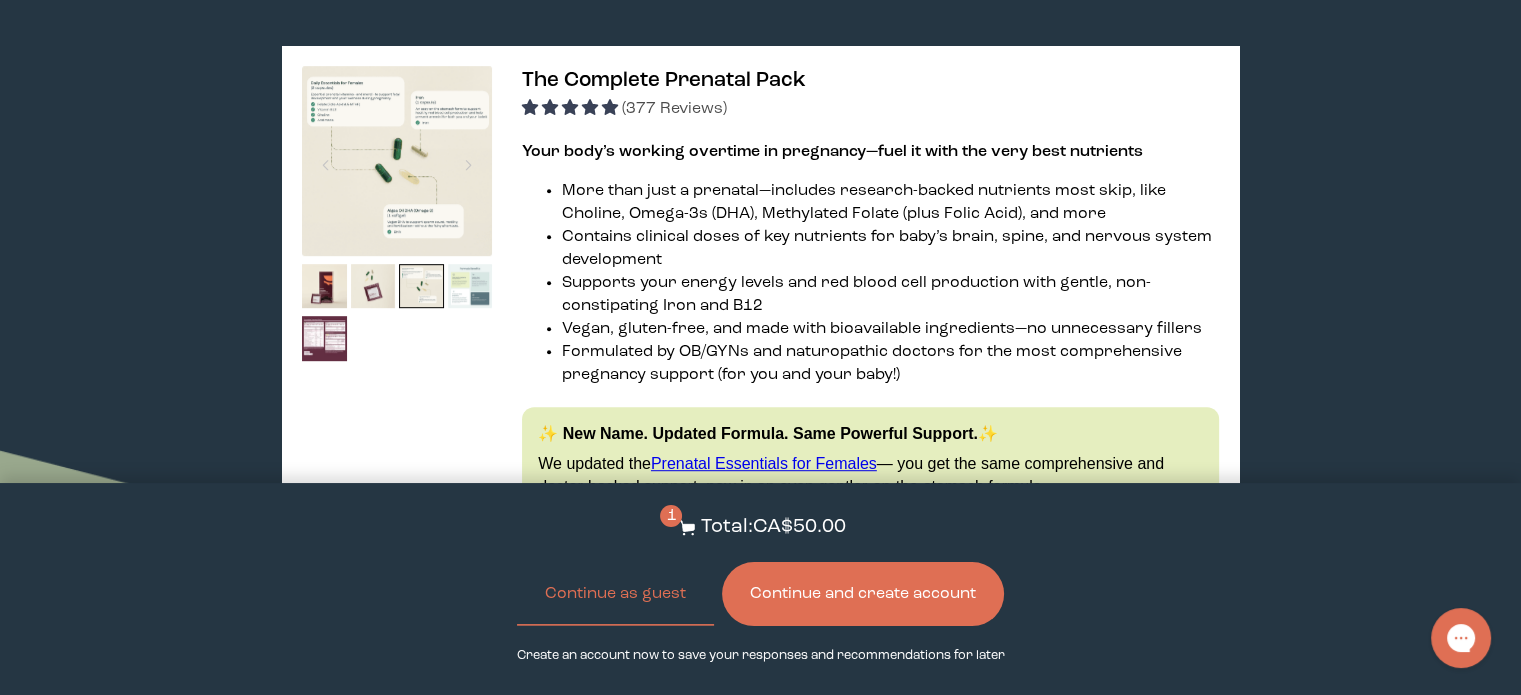 click at bounding box center [470, 286] 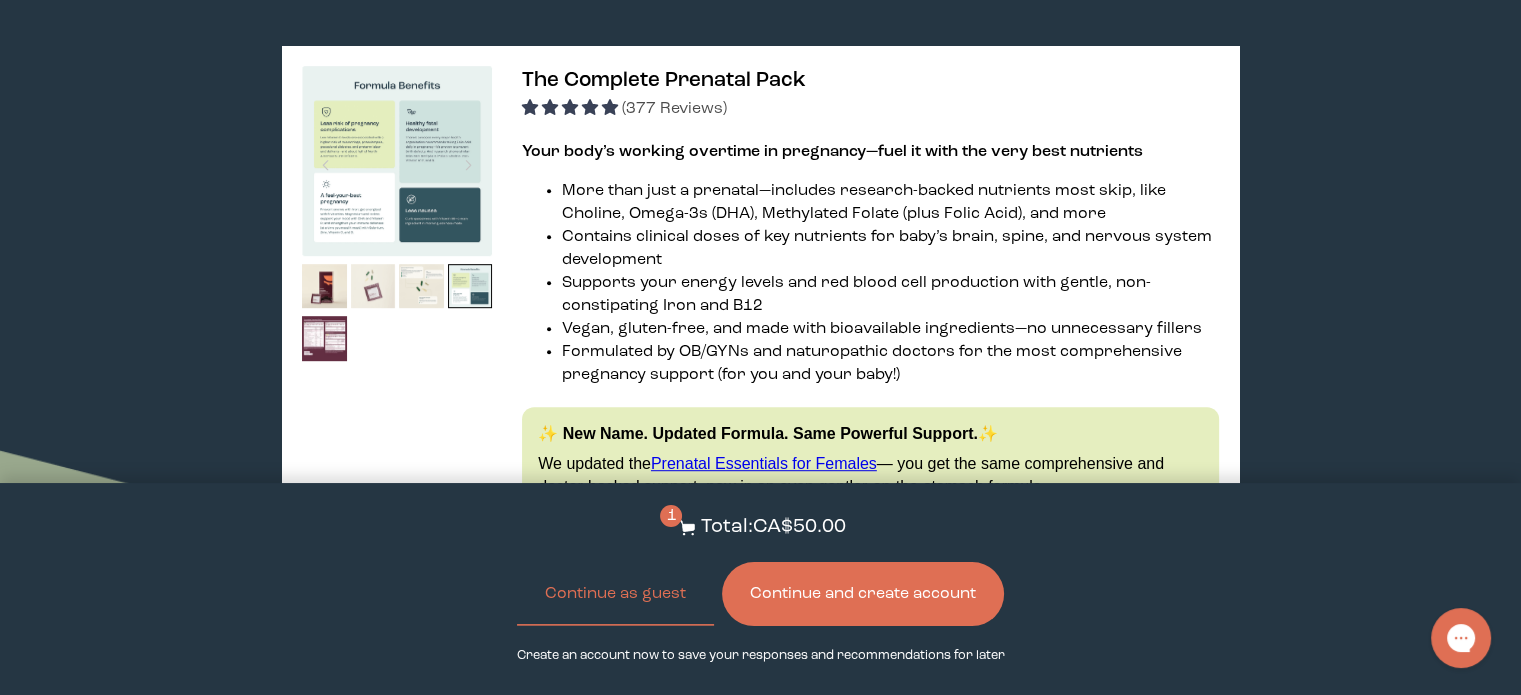 click at bounding box center (373, 286) 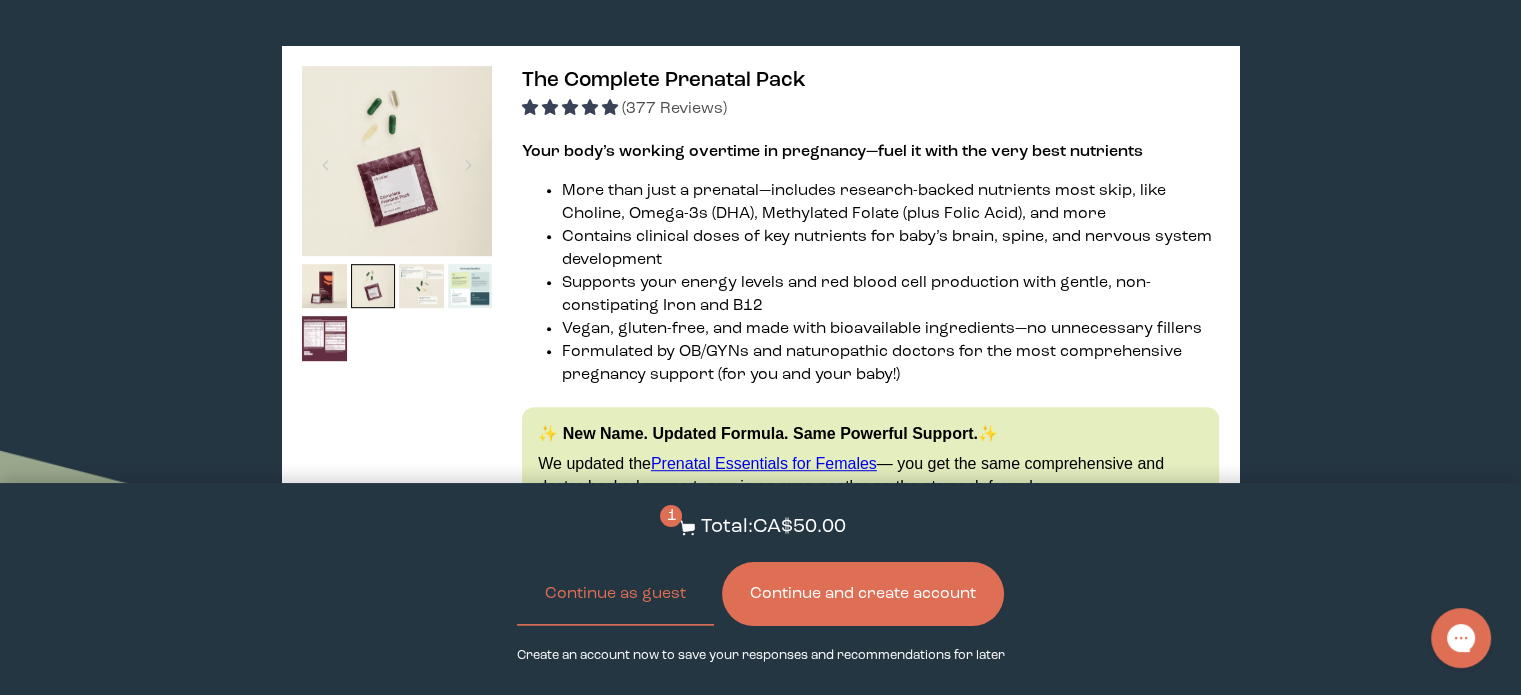click at bounding box center [397, 161] 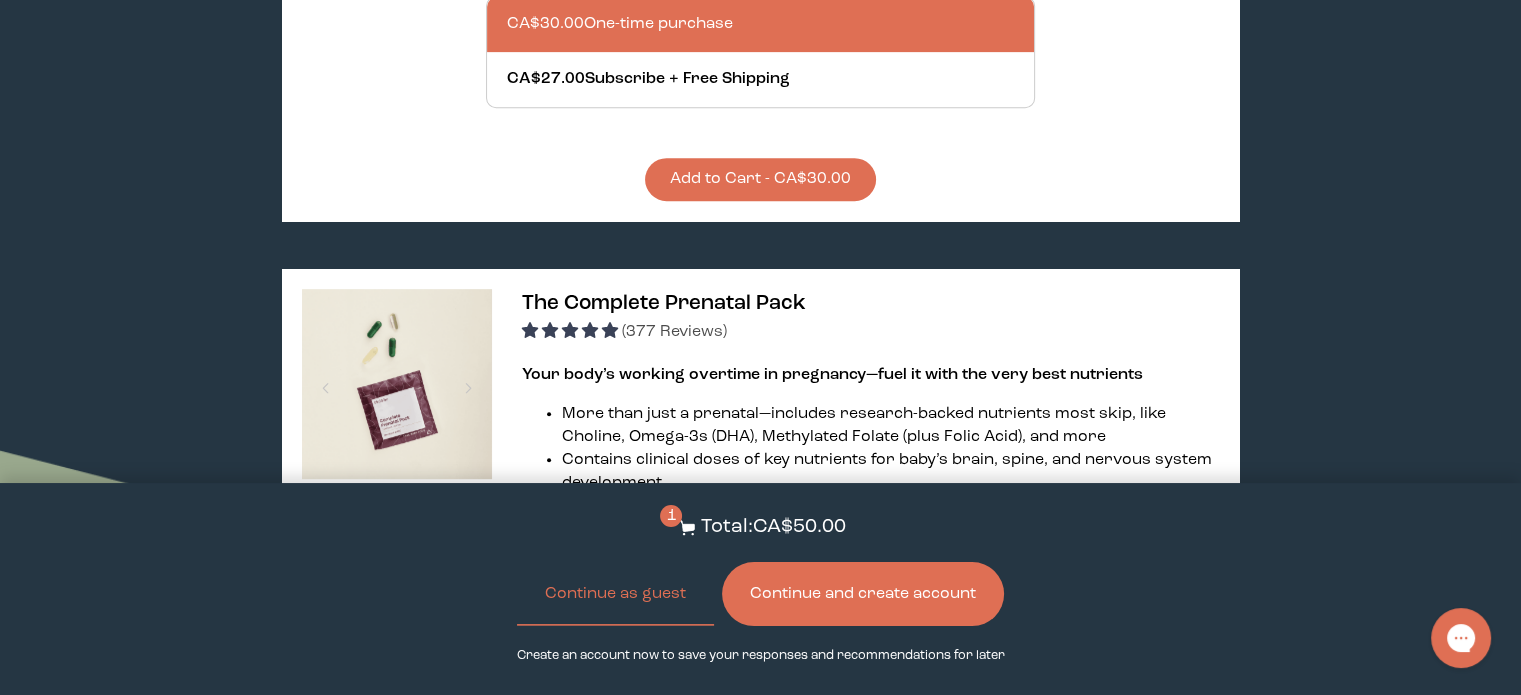 scroll, scrollTop: 1100, scrollLeft: 0, axis: vertical 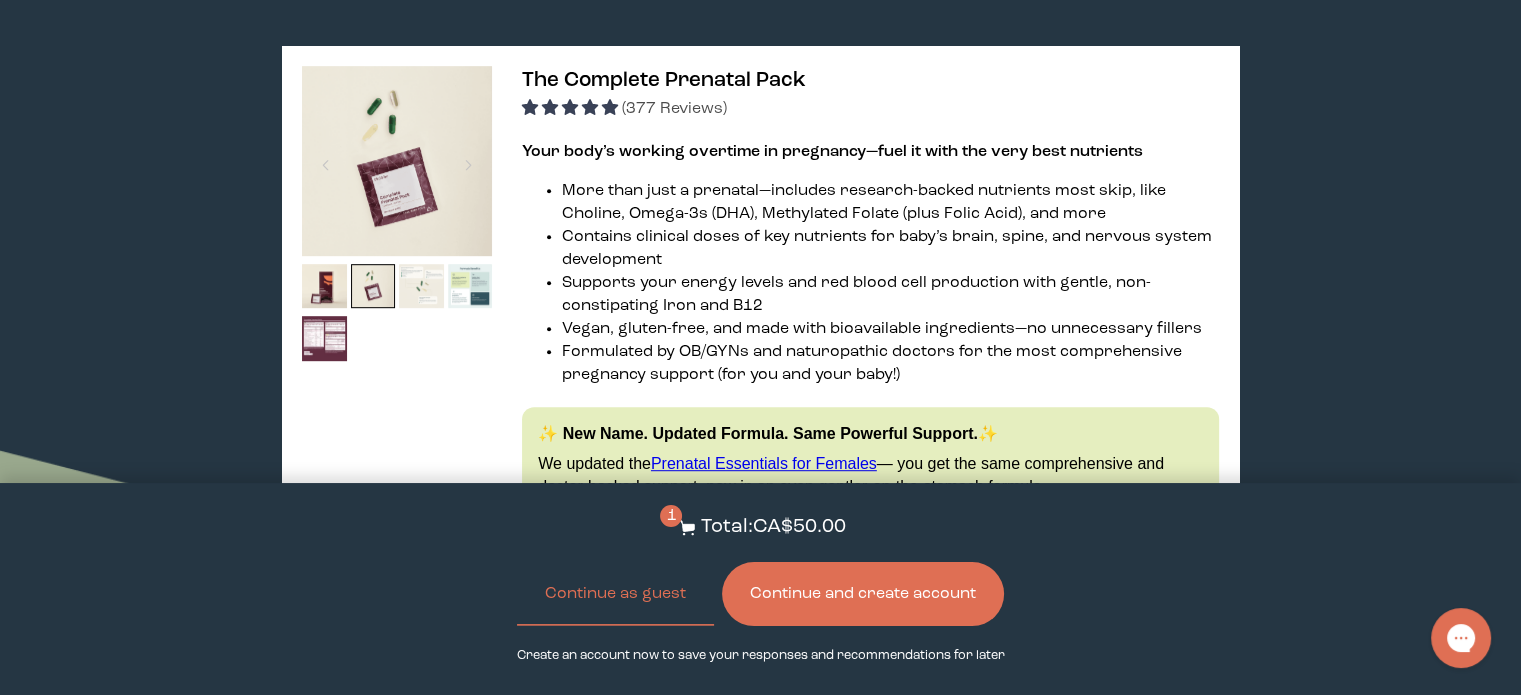 click at bounding box center [421, 286] 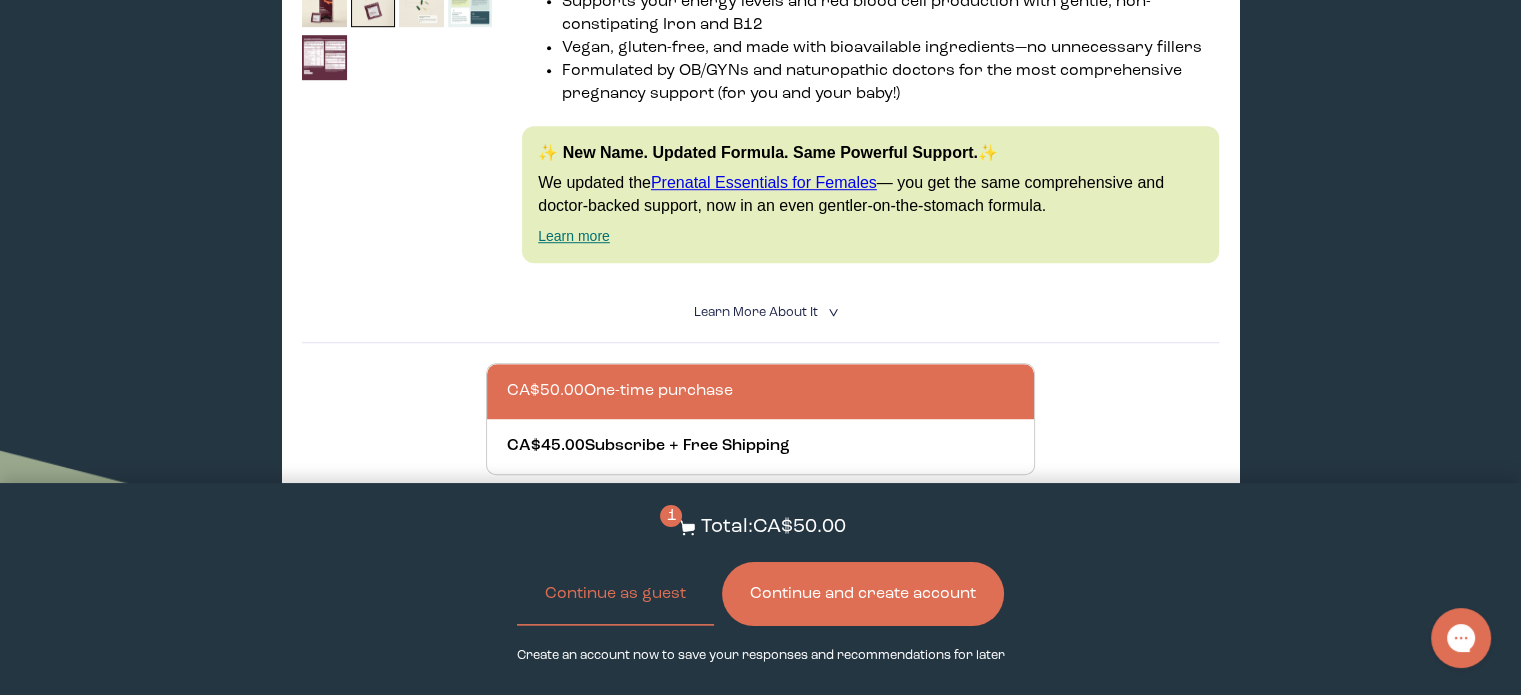 scroll, scrollTop: 1500, scrollLeft: 0, axis: vertical 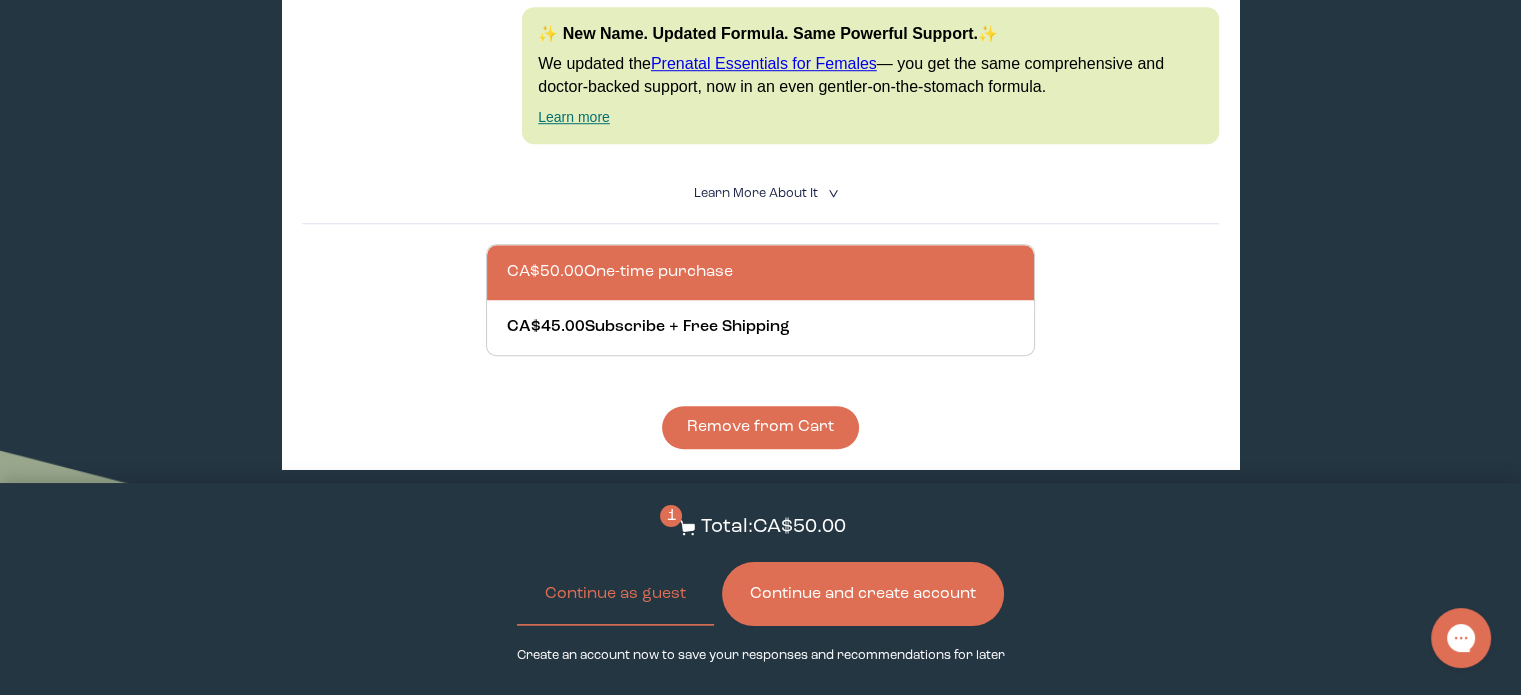 click at bounding box center [781, 272] 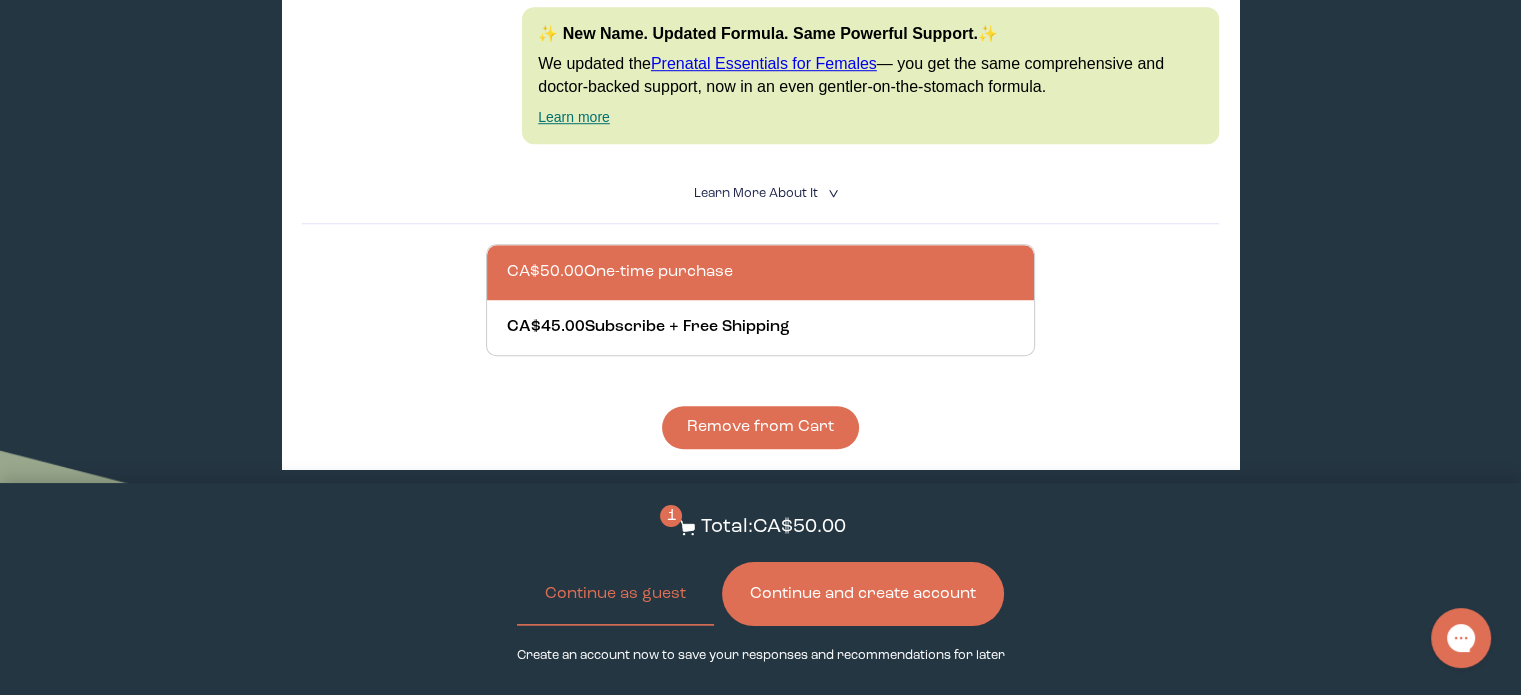 click on "CA$50.00  One-time purchase" at bounding box center [506, 260] 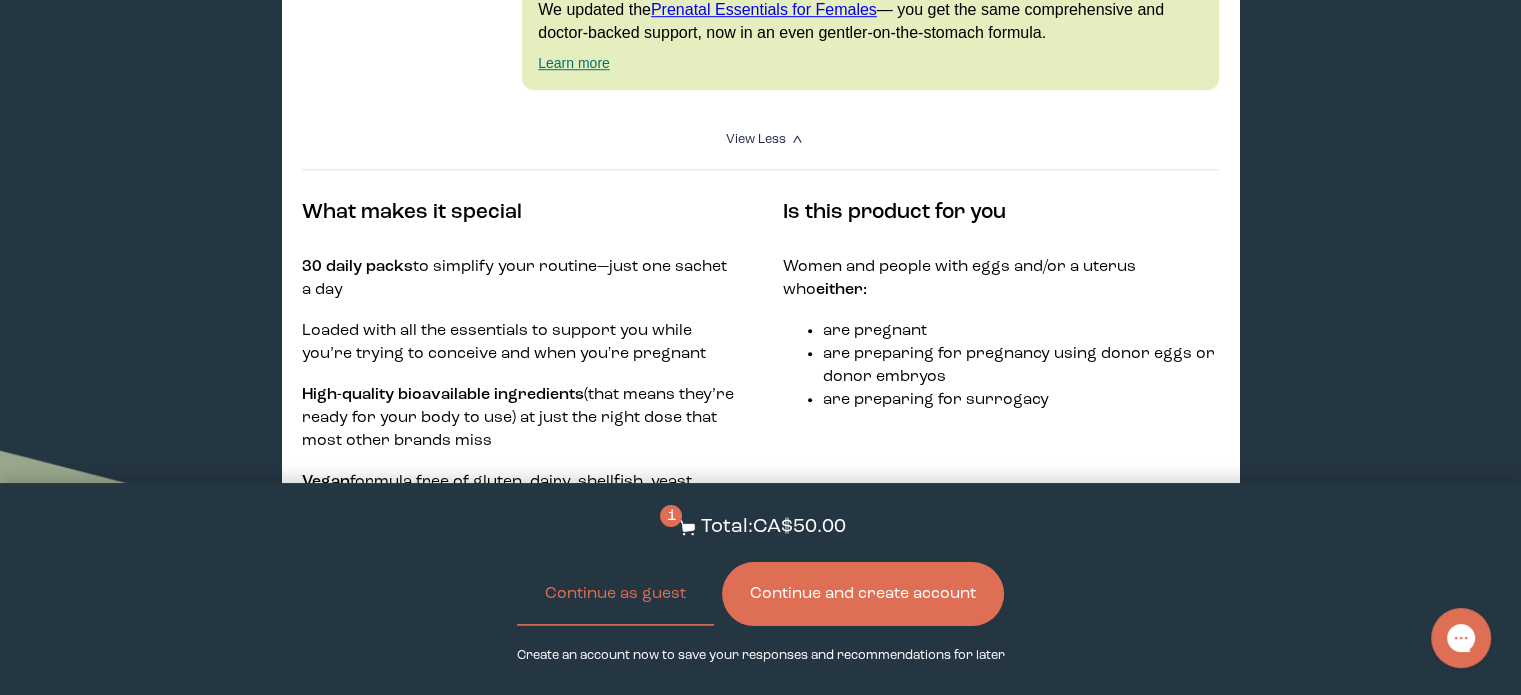 scroll, scrollTop: 1600, scrollLeft: 0, axis: vertical 